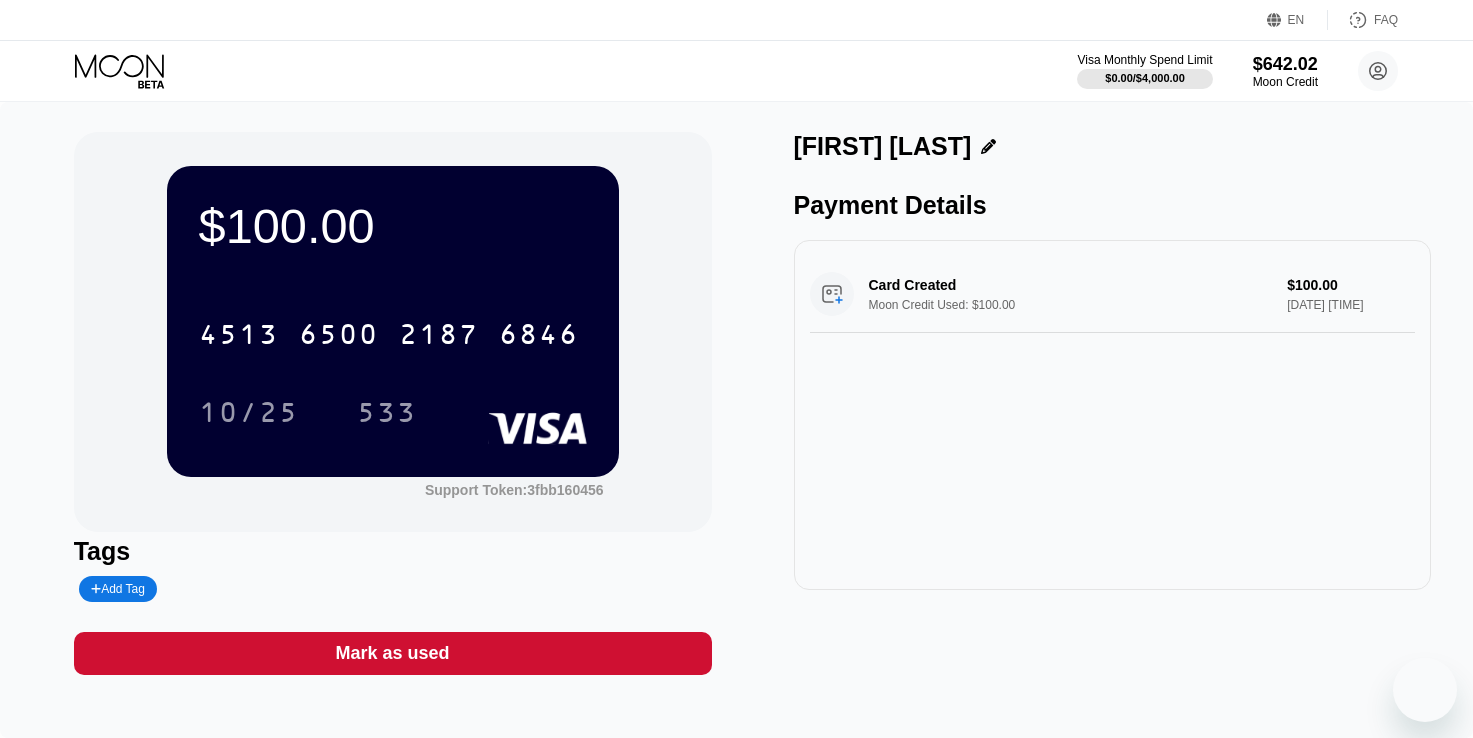 scroll, scrollTop: 0, scrollLeft: 0, axis: both 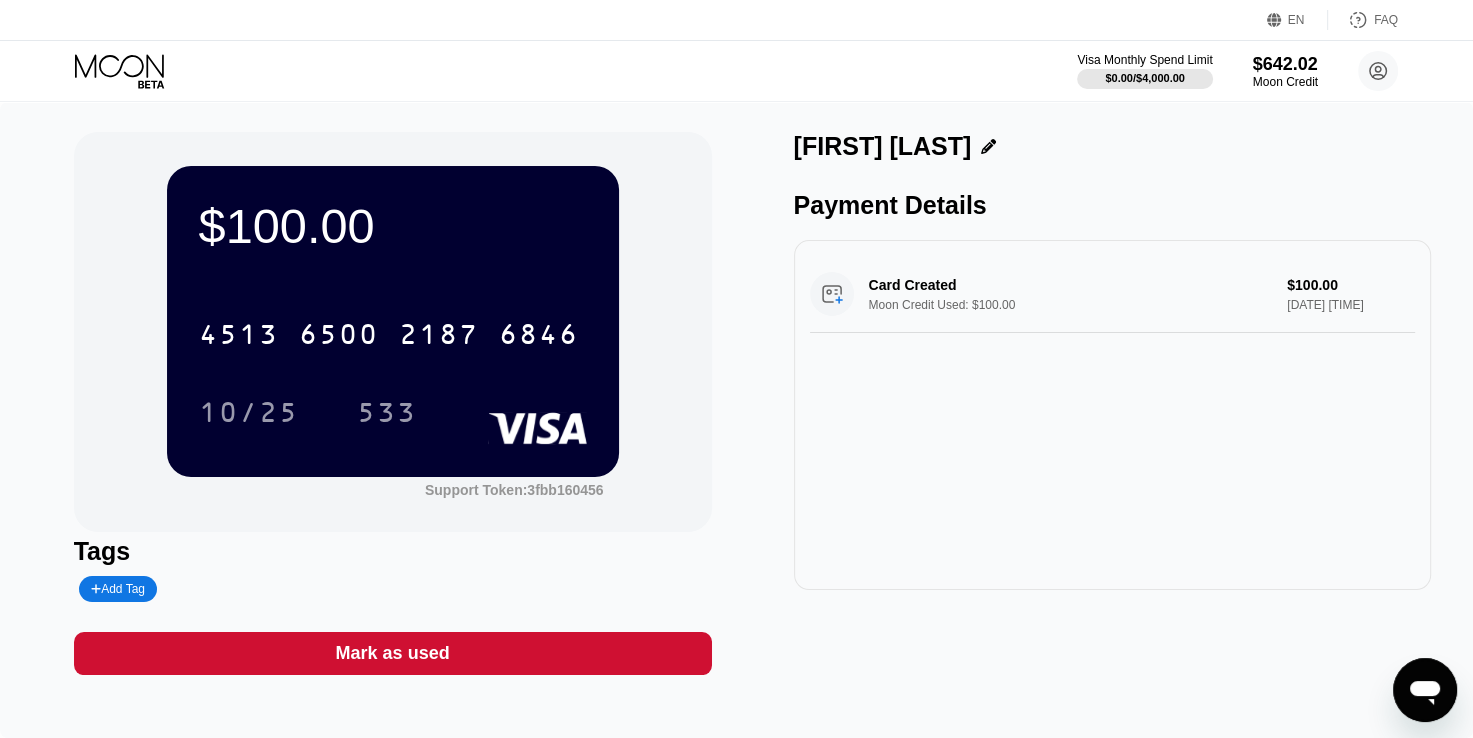 click 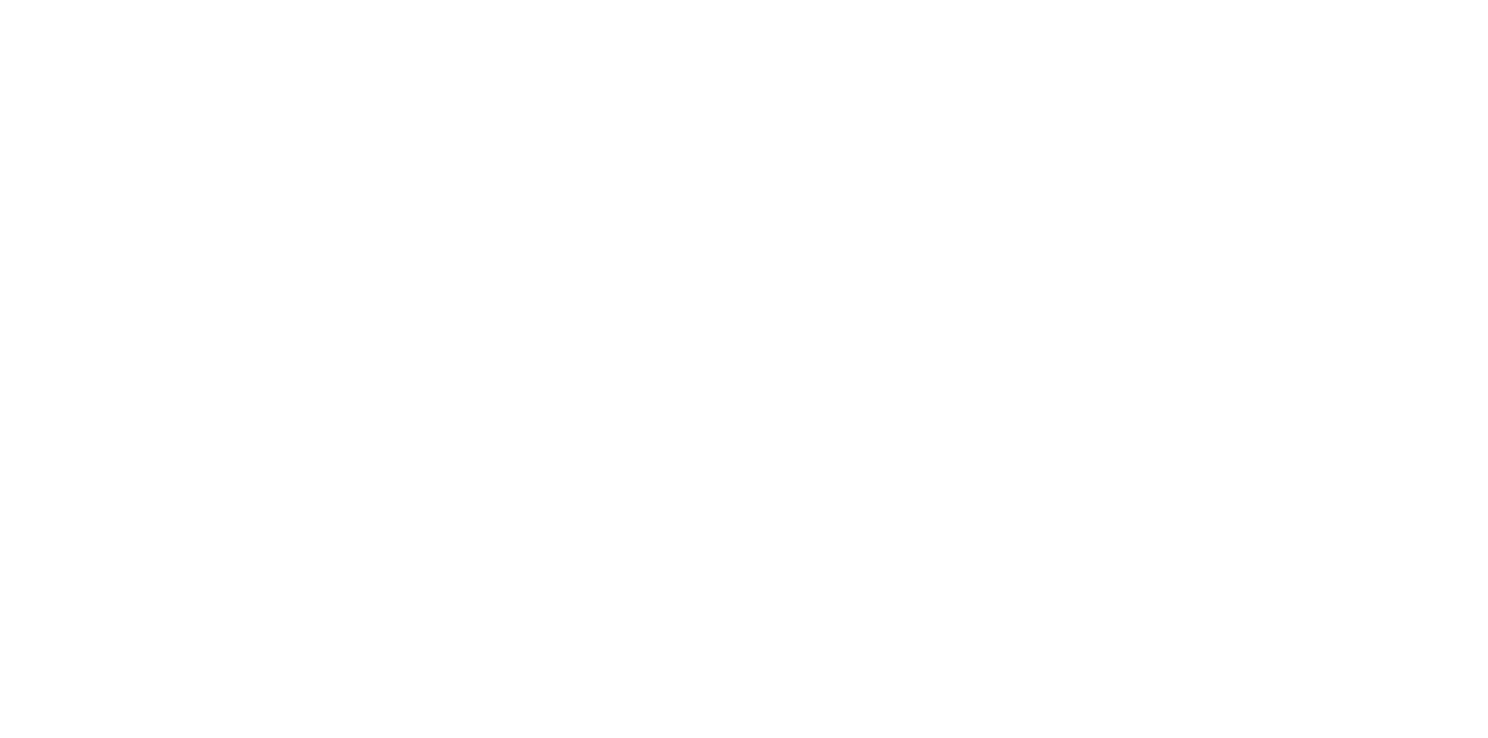 scroll, scrollTop: 0, scrollLeft: 0, axis: both 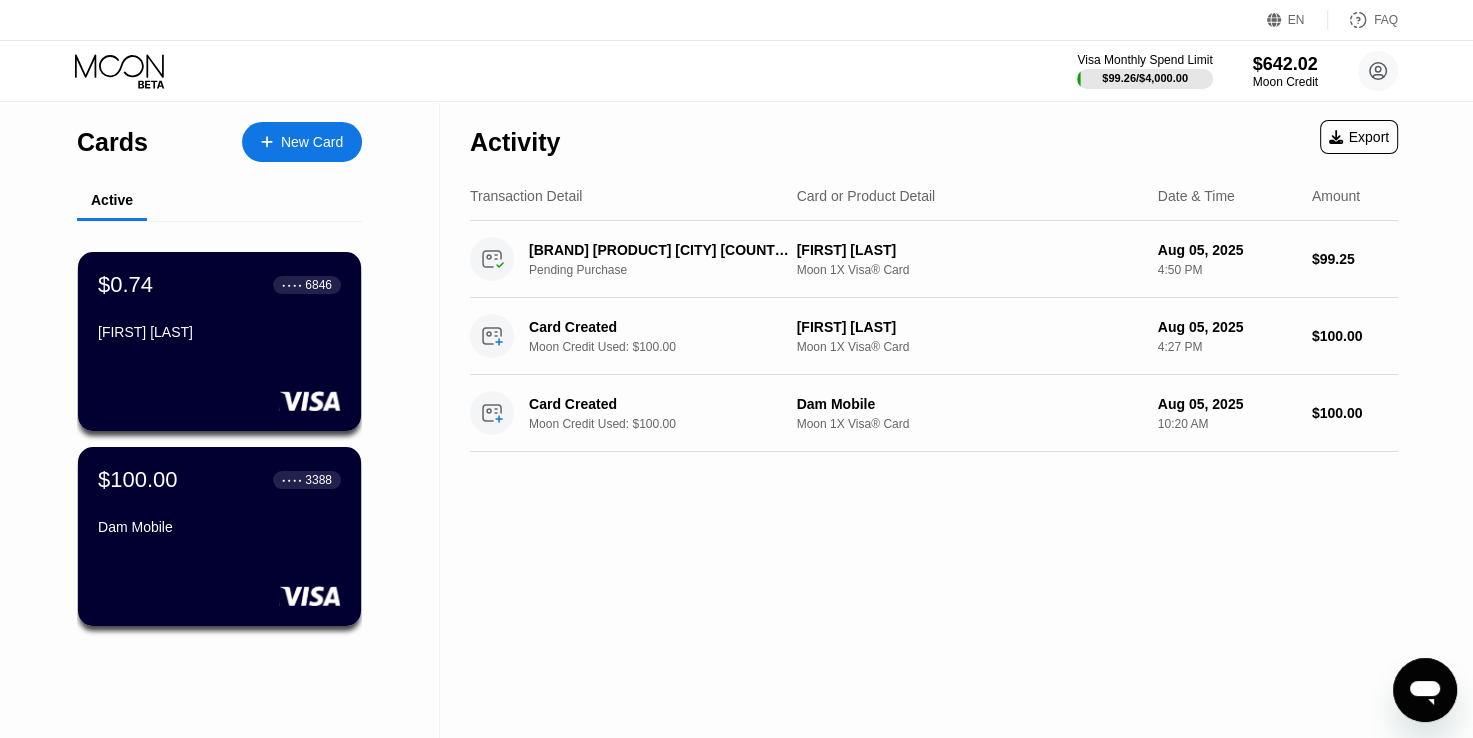 click on "New Card" at bounding box center (312, 142) 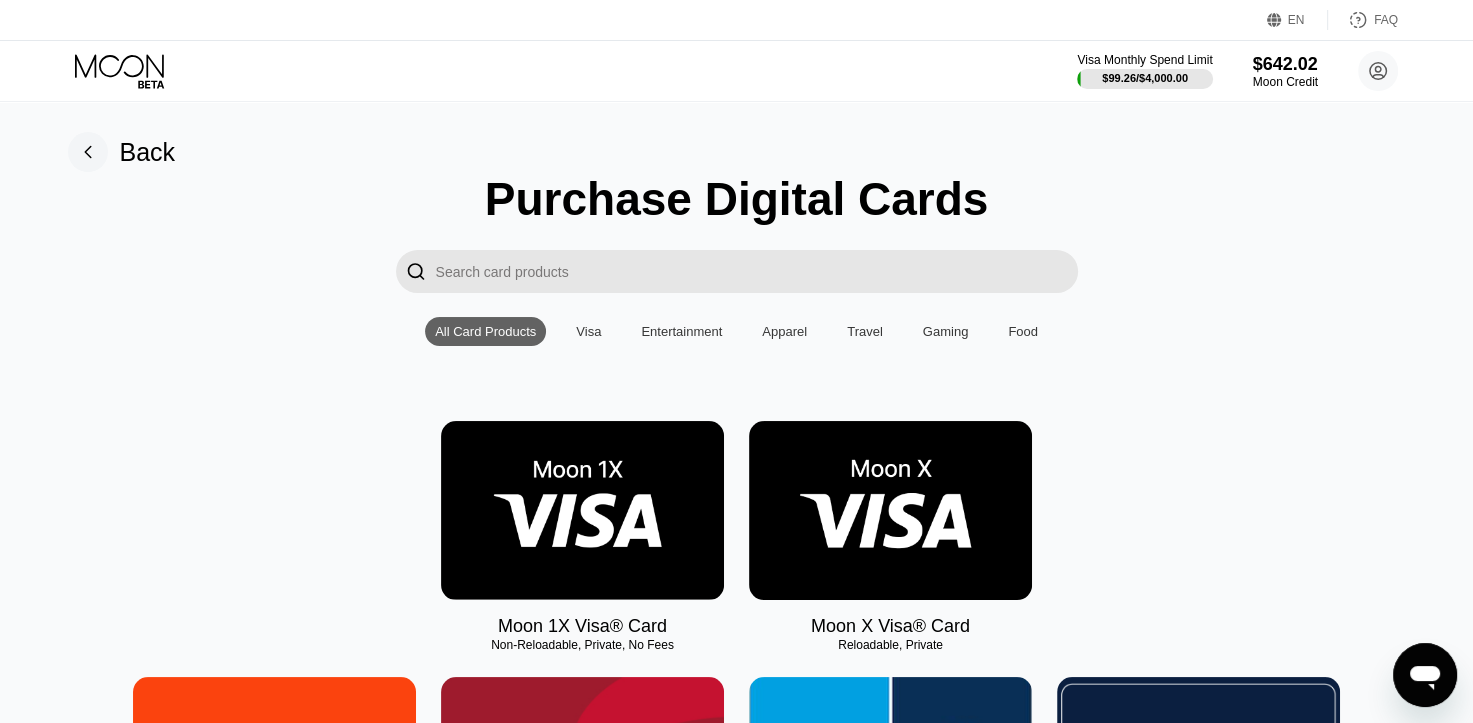 click at bounding box center [582, 510] 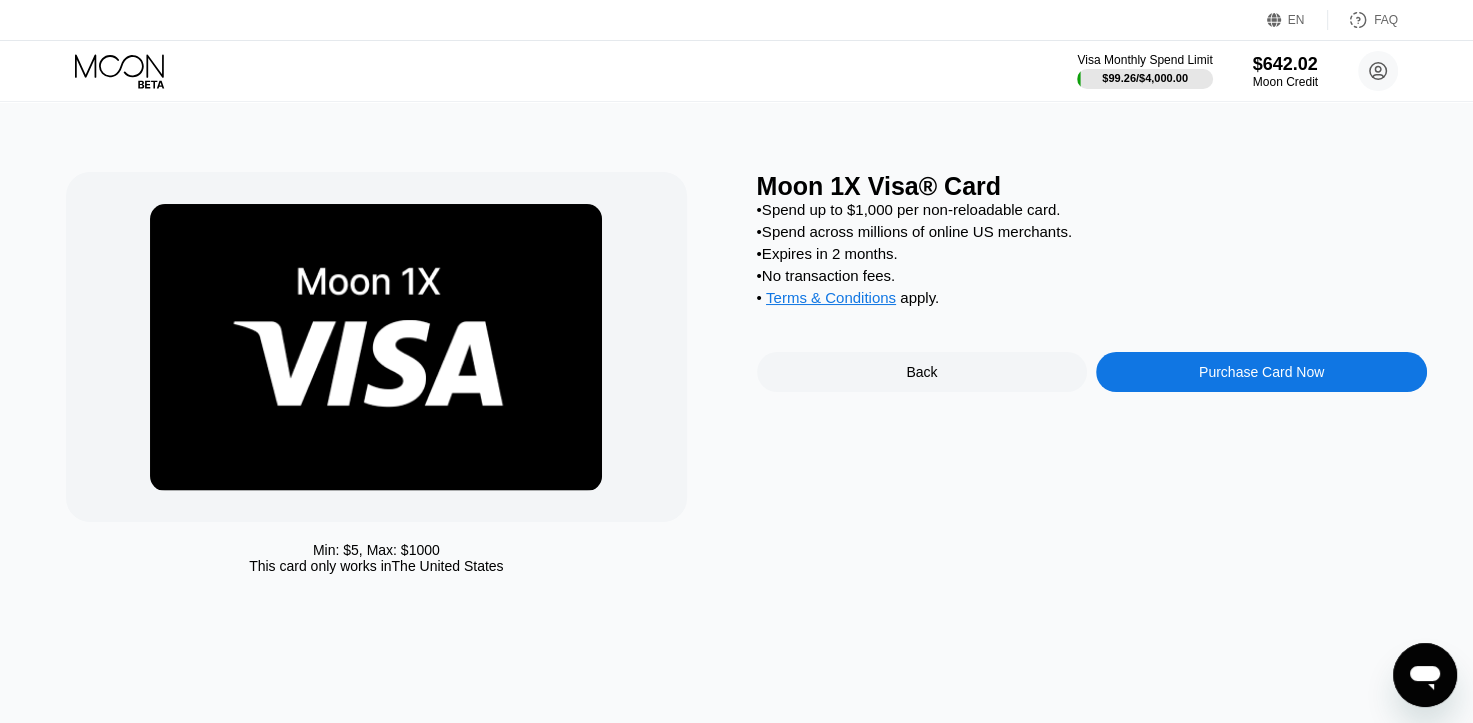 click on "Purchase Card Now" at bounding box center [1261, 372] 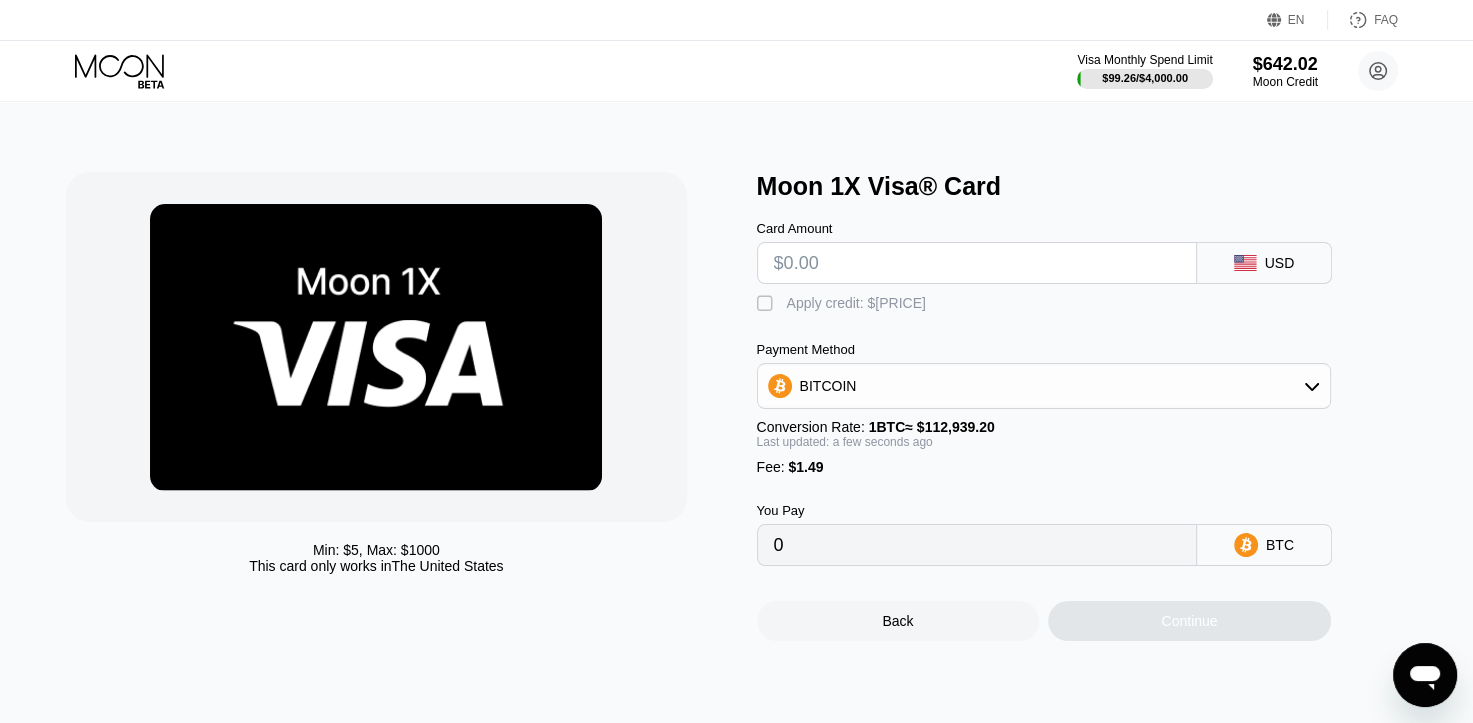 click at bounding box center (977, 263) 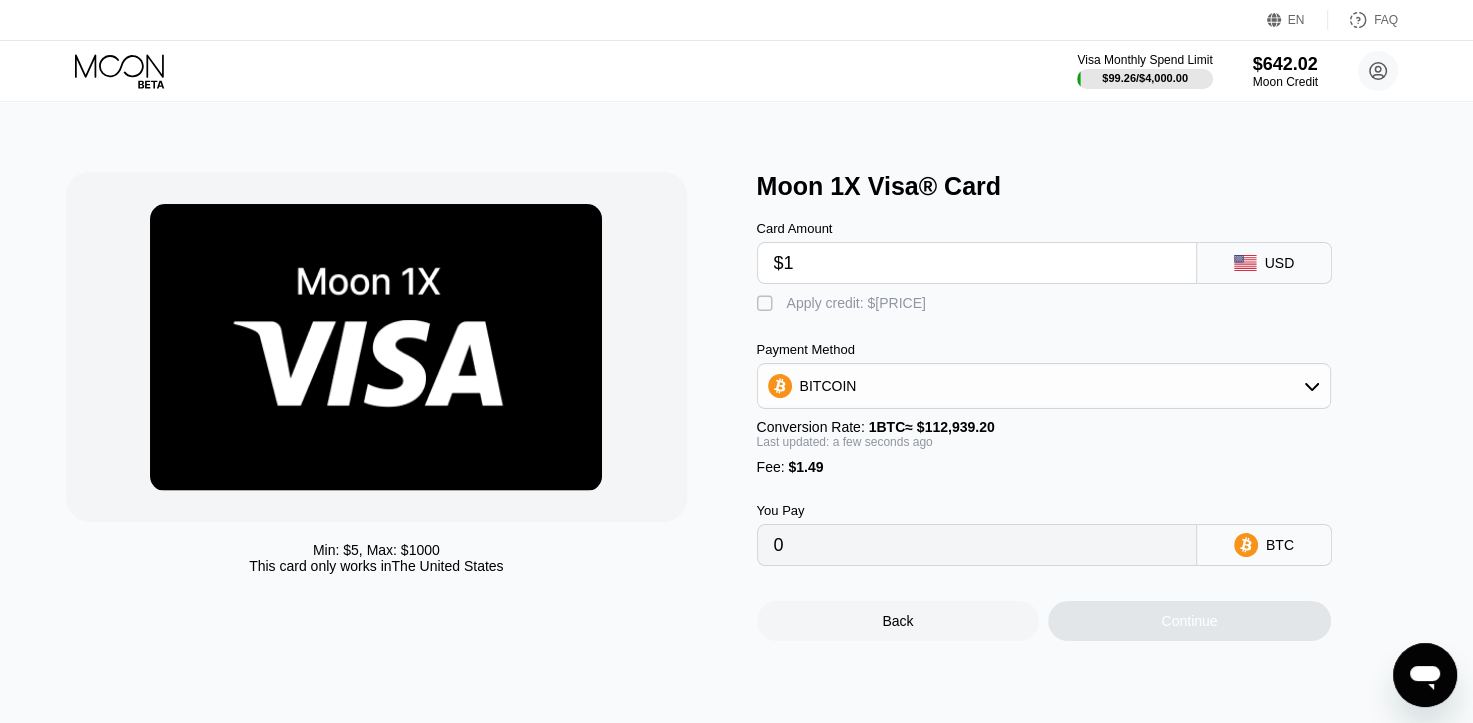 type on "0.00002205" 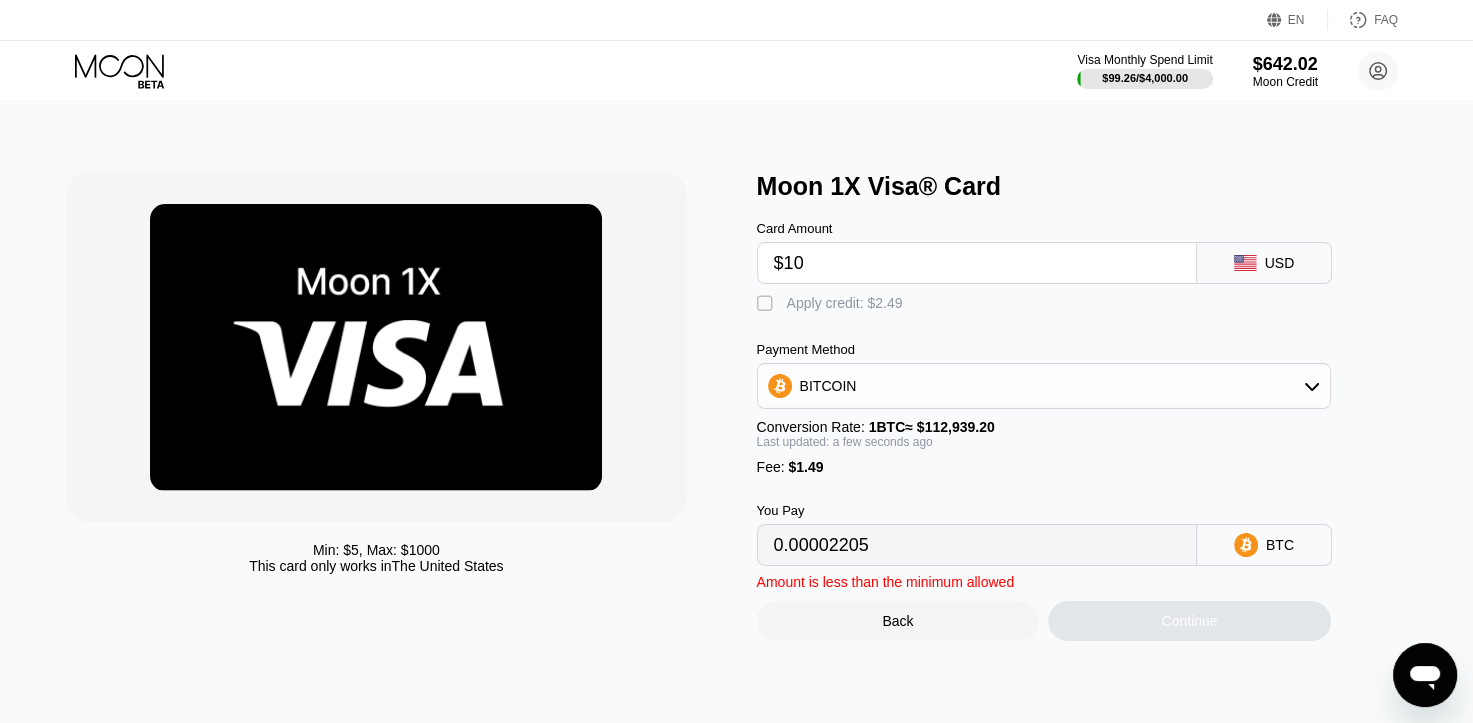 type on "$100" 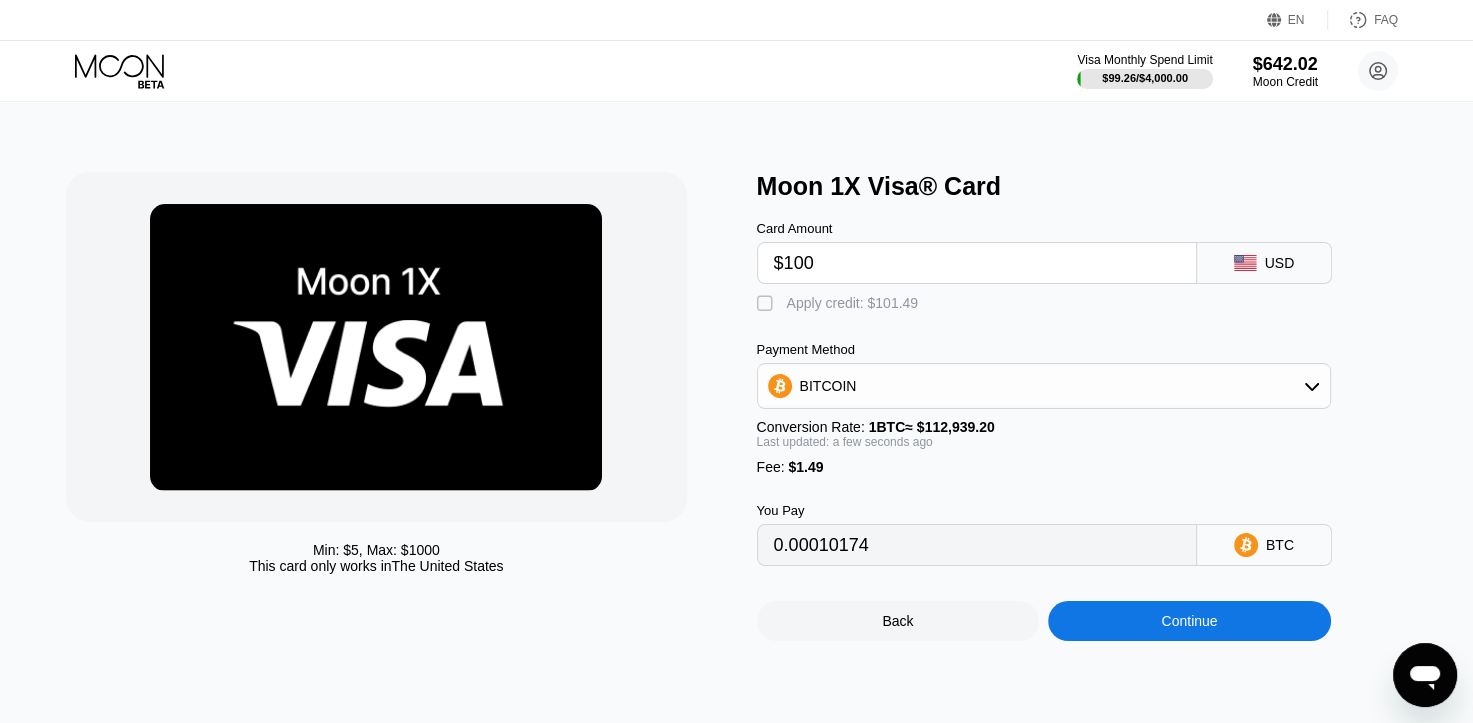type on "0.00089863" 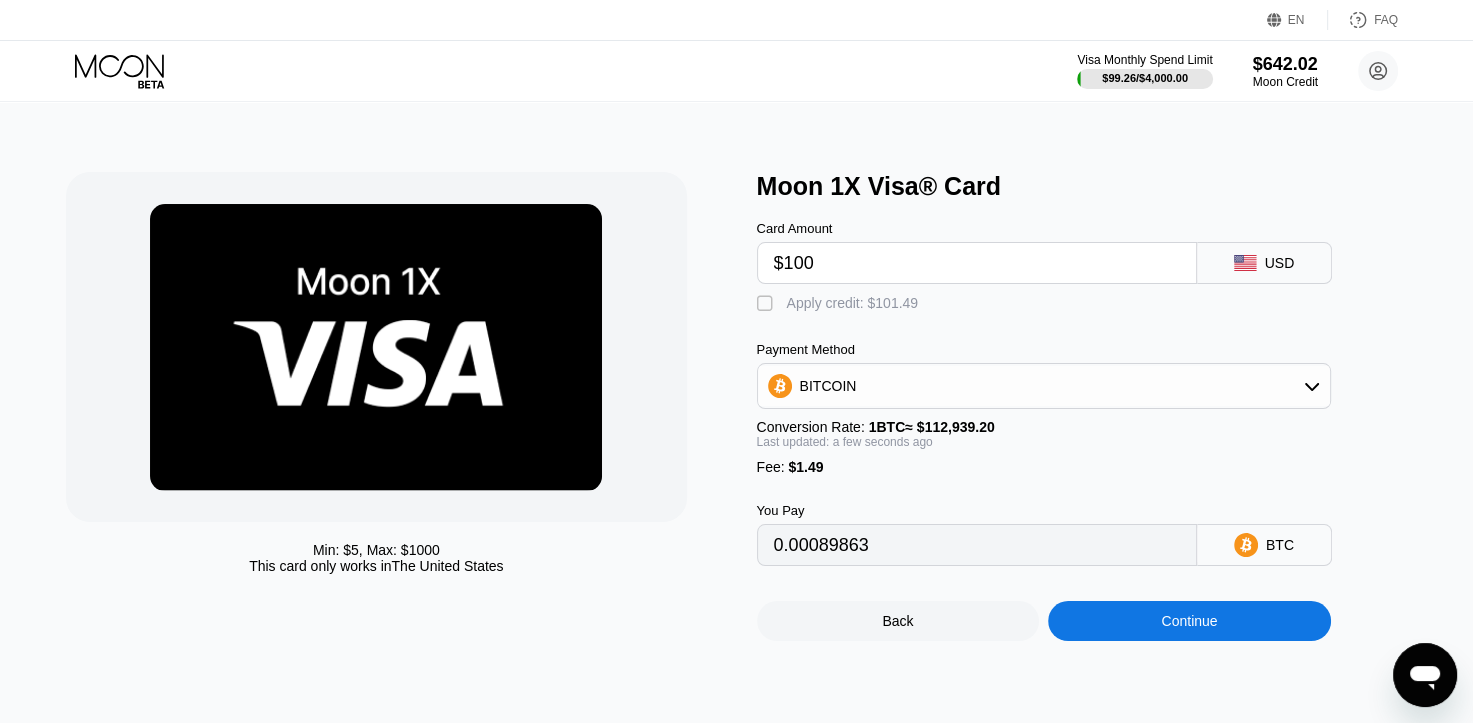 type on "$100" 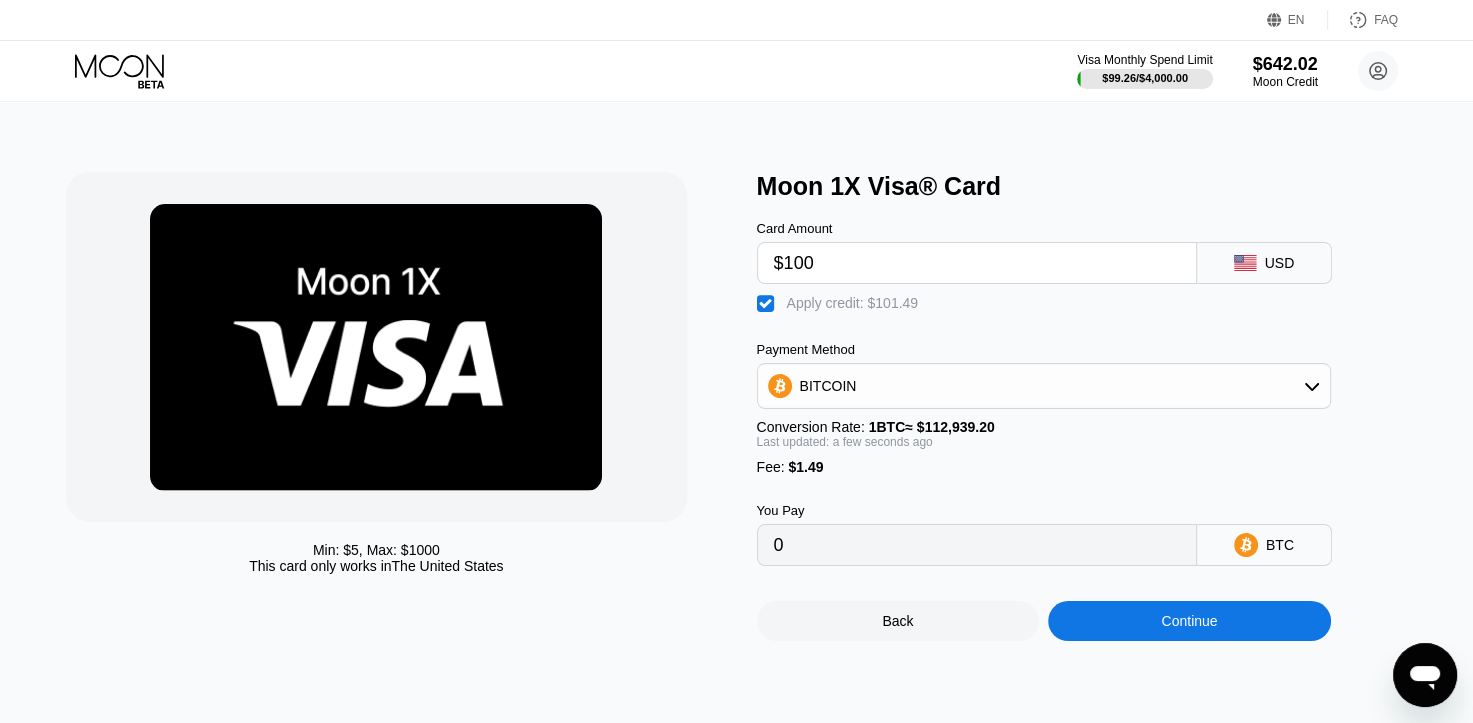 click on "Continue" at bounding box center [1189, 621] 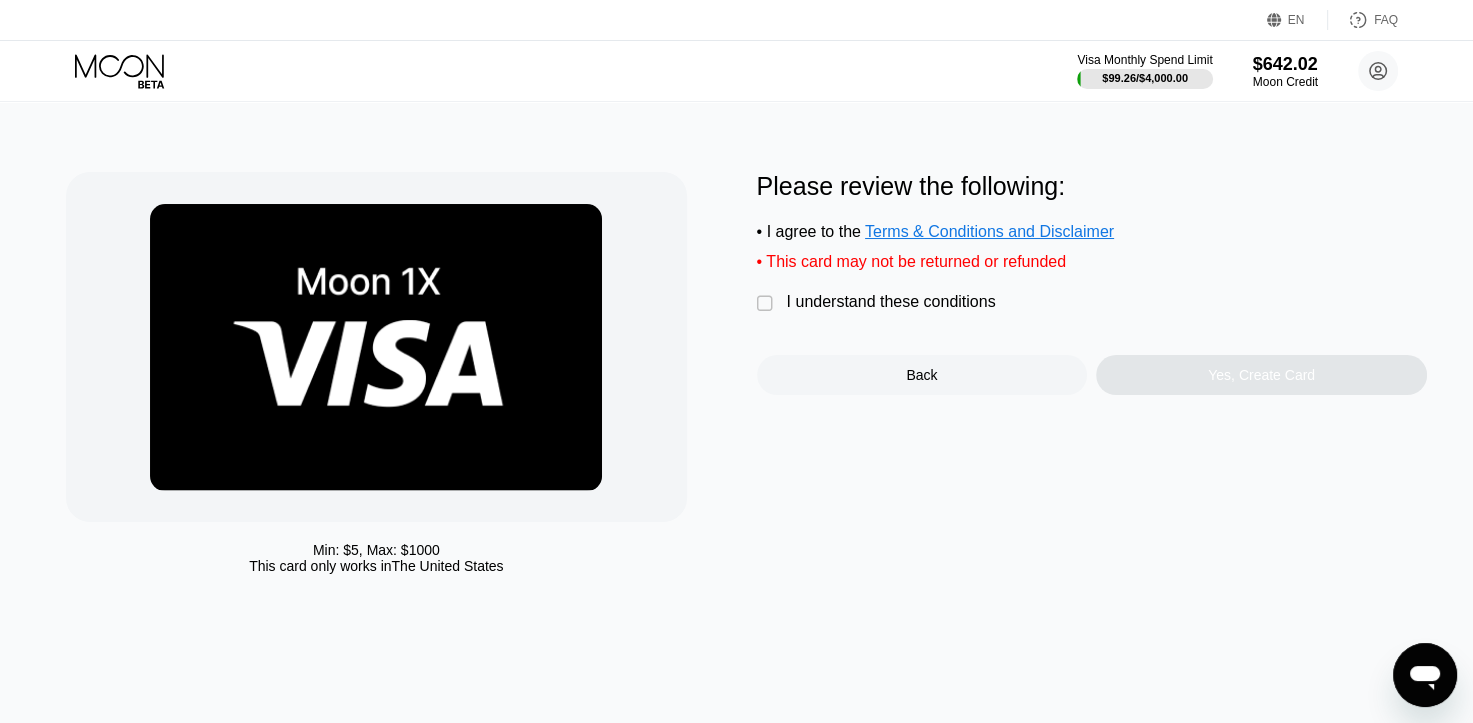 click on " I understand these conditions" at bounding box center [881, 303] 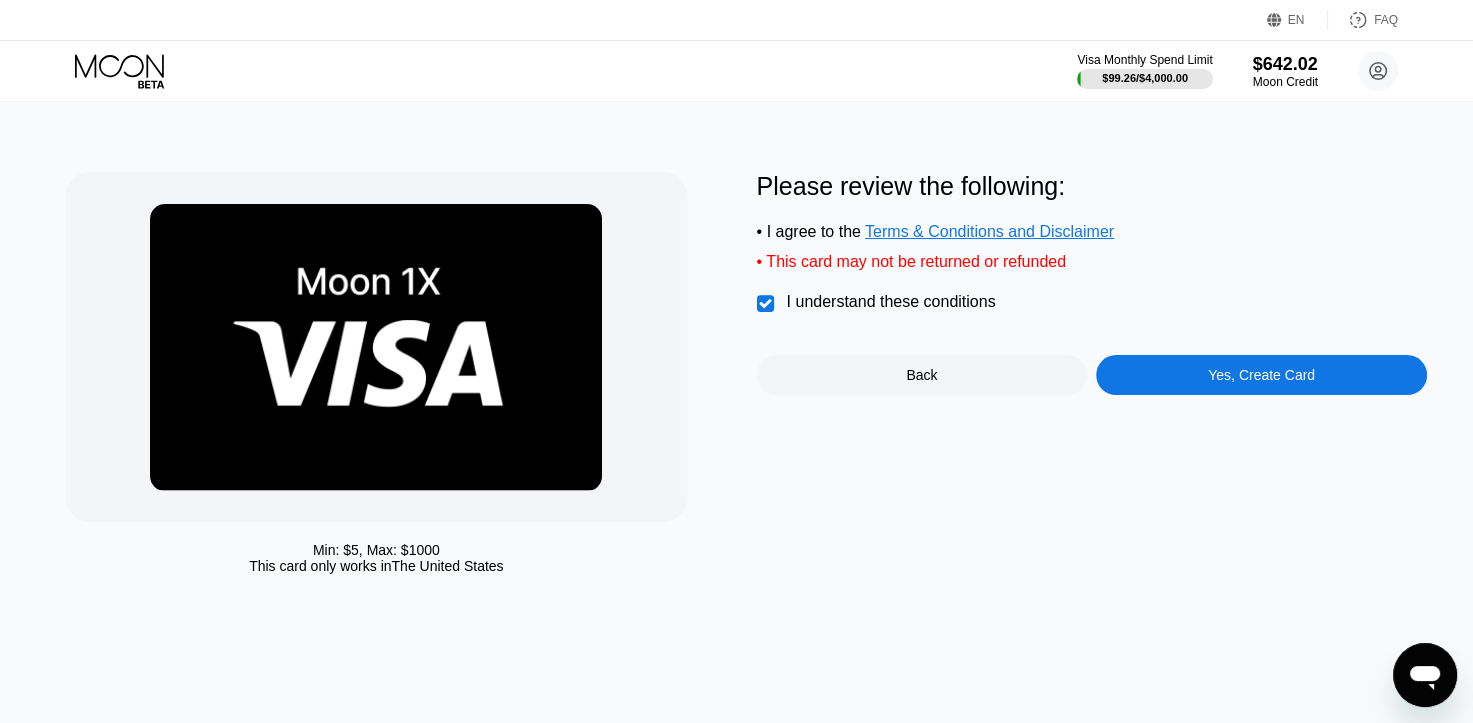 click on "Yes, Create Card" at bounding box center (1261, 375) 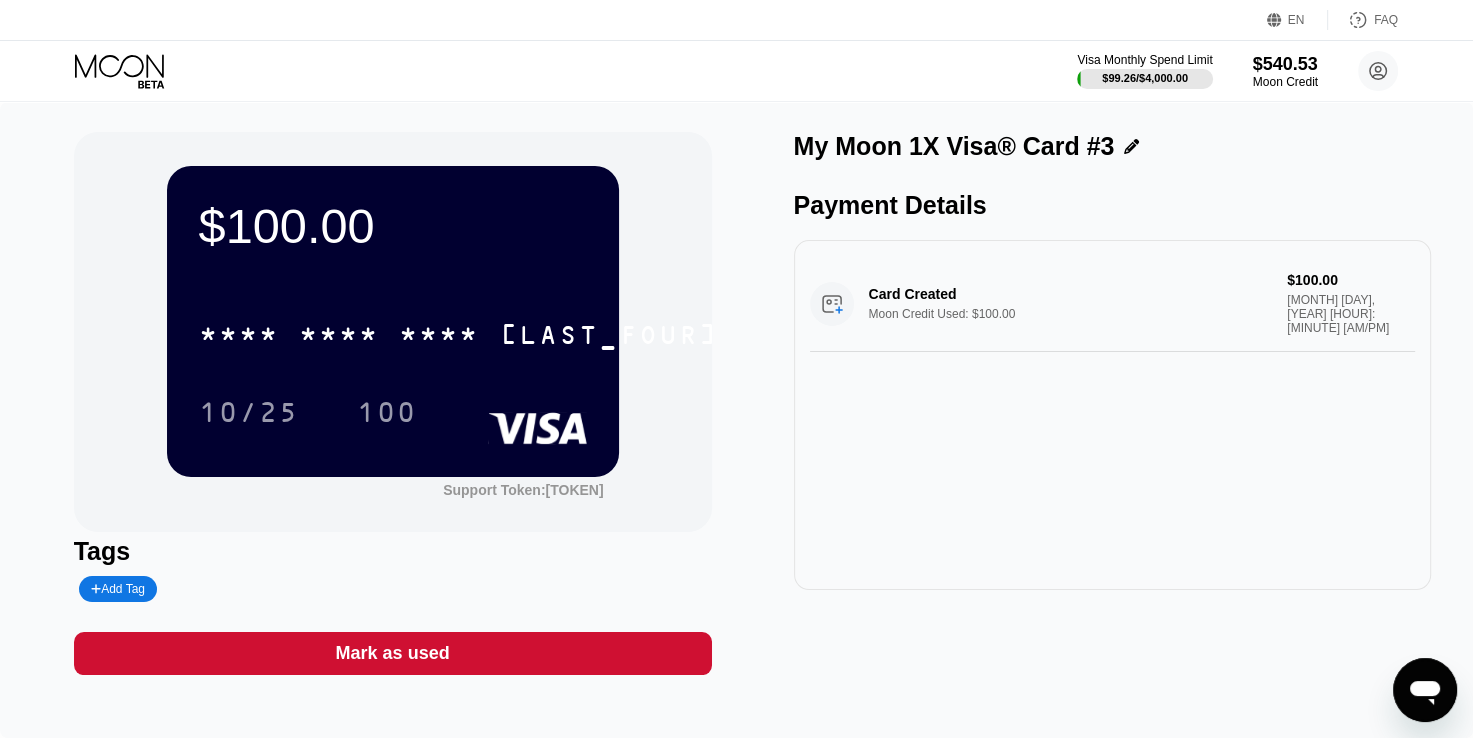 click 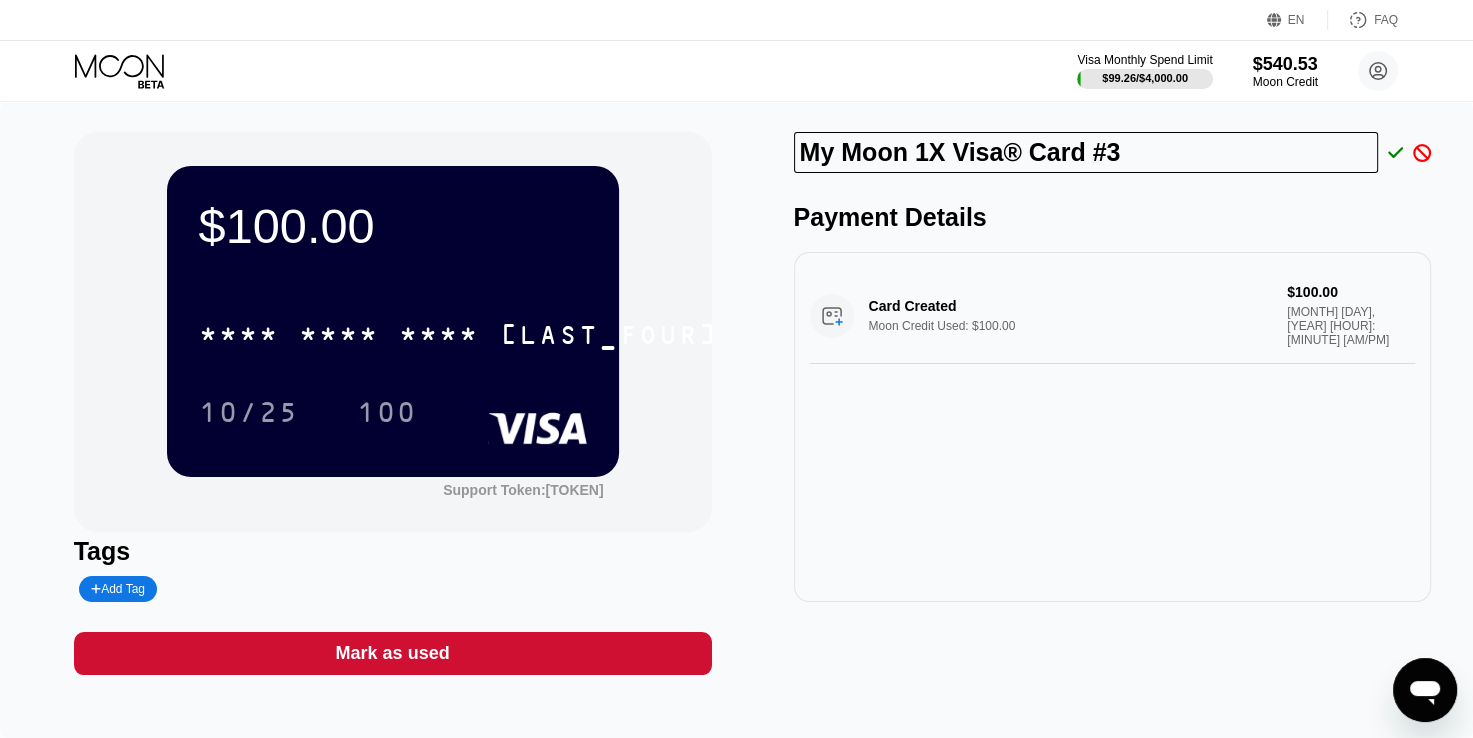 drag, startPoint x: 967, startPoint y: 158, endPoint x: 748, endPoint y: 161, distance: 219.02055 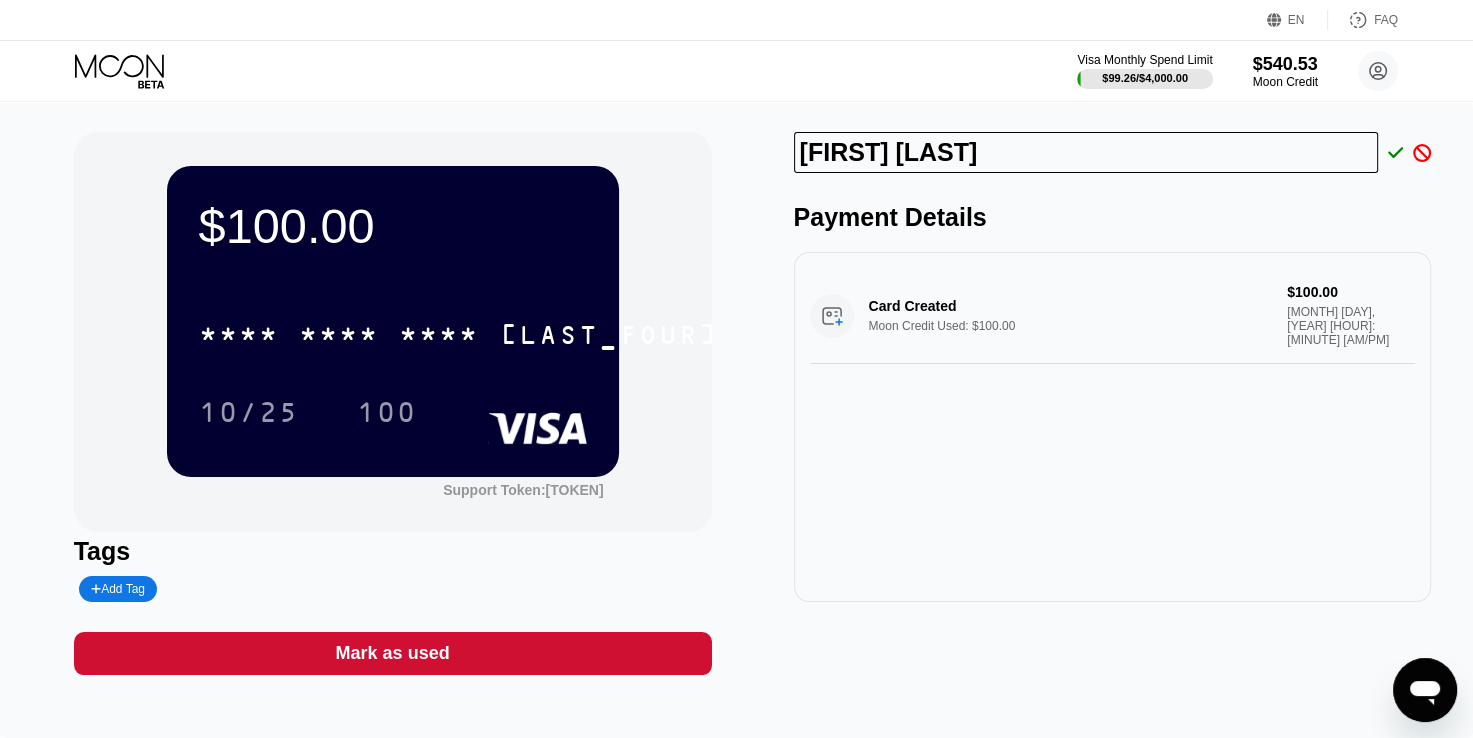 type on "[FIRST] [LAST]" 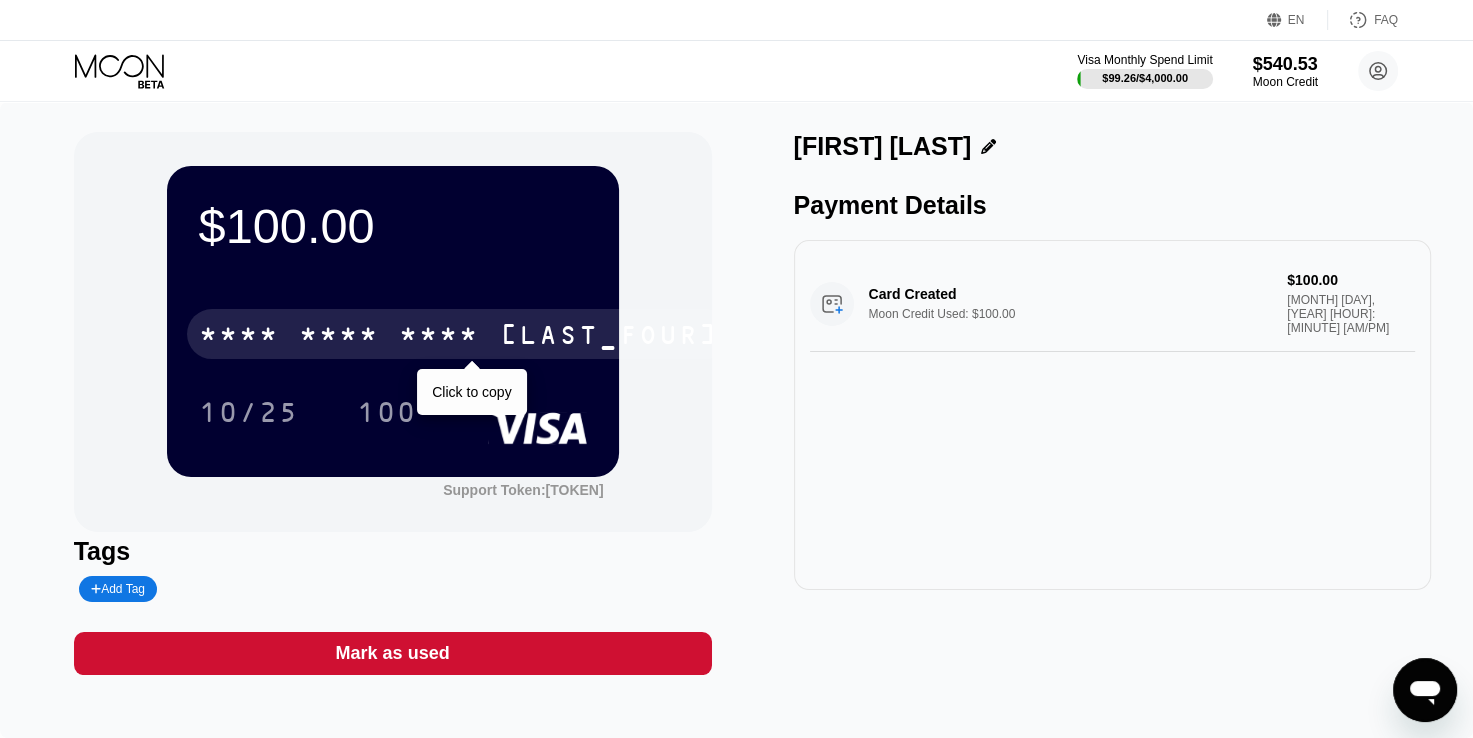 click on "[LAST_FOUR]" at bounding box center [609, 337] 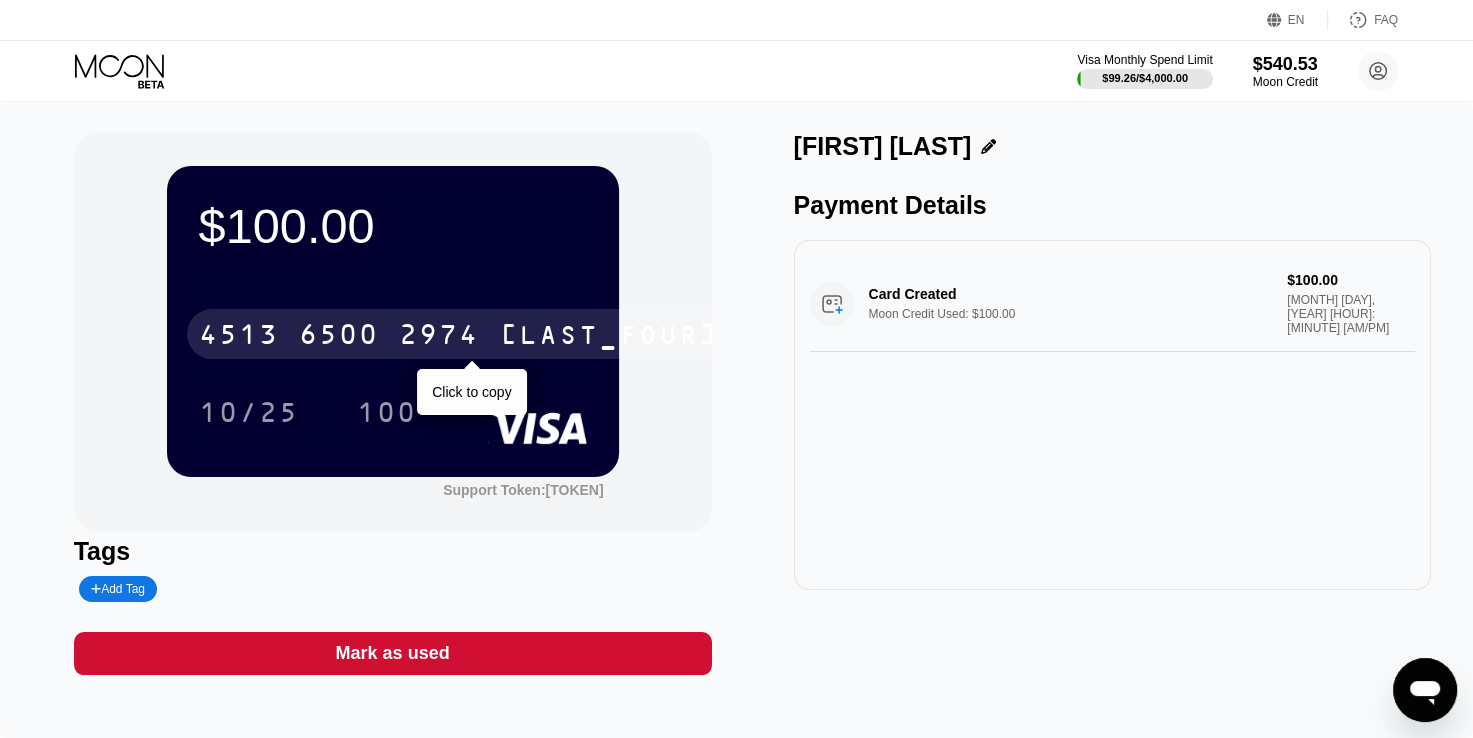 click on "[LAST_FOUR]" at bounding box center (609, 337) 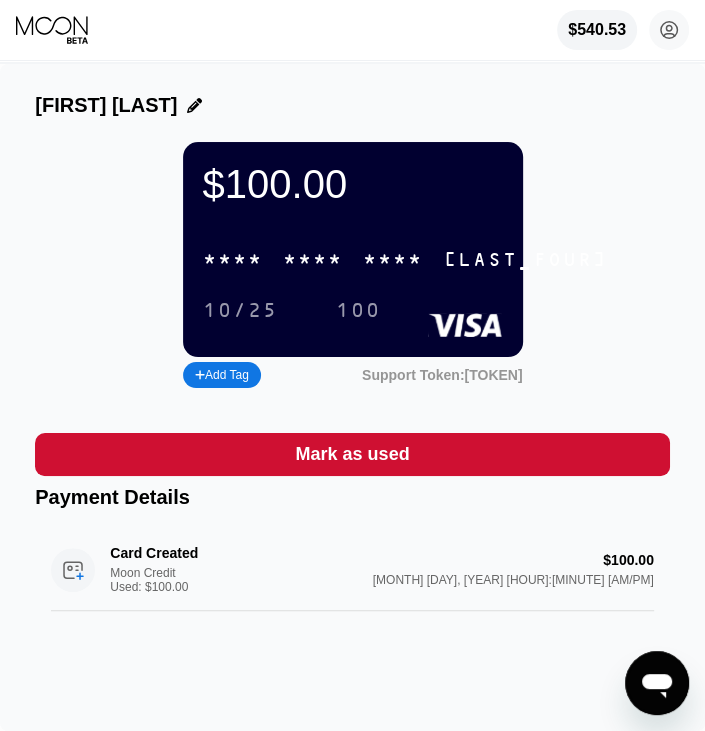 click on "100" at bounding box center [358, 311] 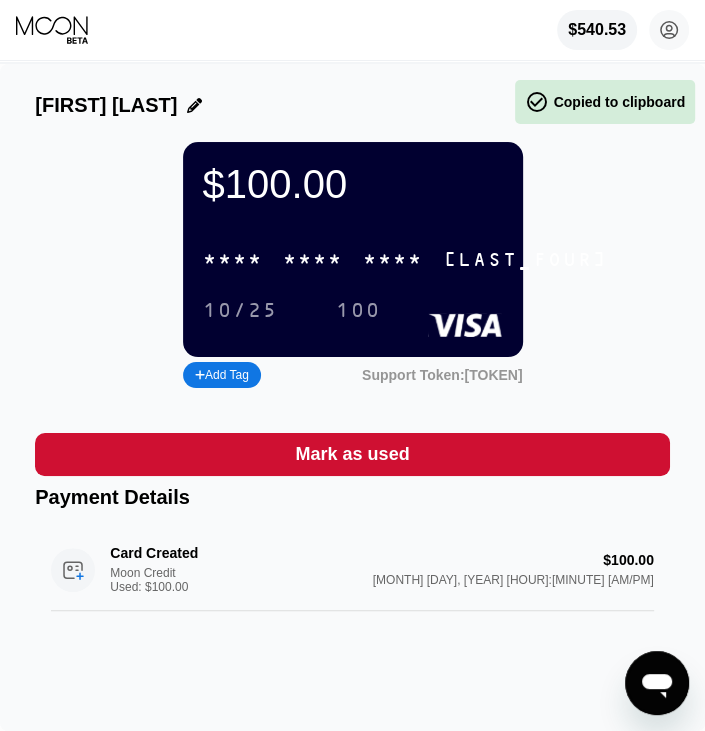 click on "10/25" at bounding box center (240, 311) 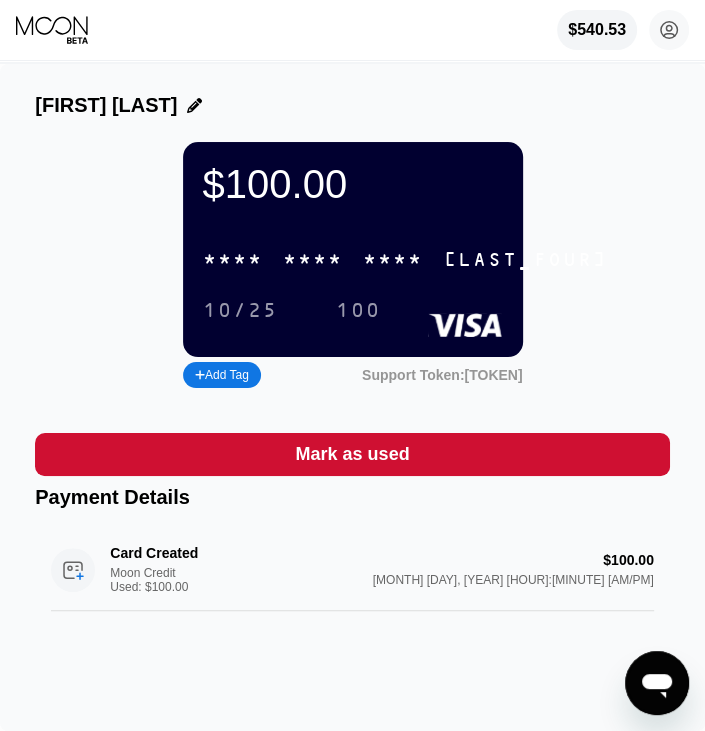click on "[LAST_FOUR]" at bounding box center (525, 260) 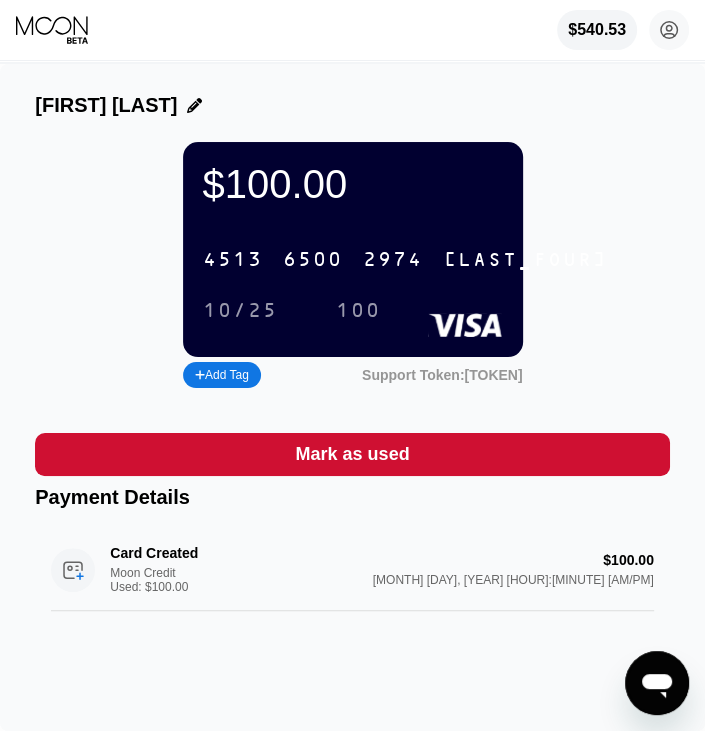drag, startPoint x: 340, startPoint y: 315, endPoint x: 664, endPoint y: 308, distance: 324.07562 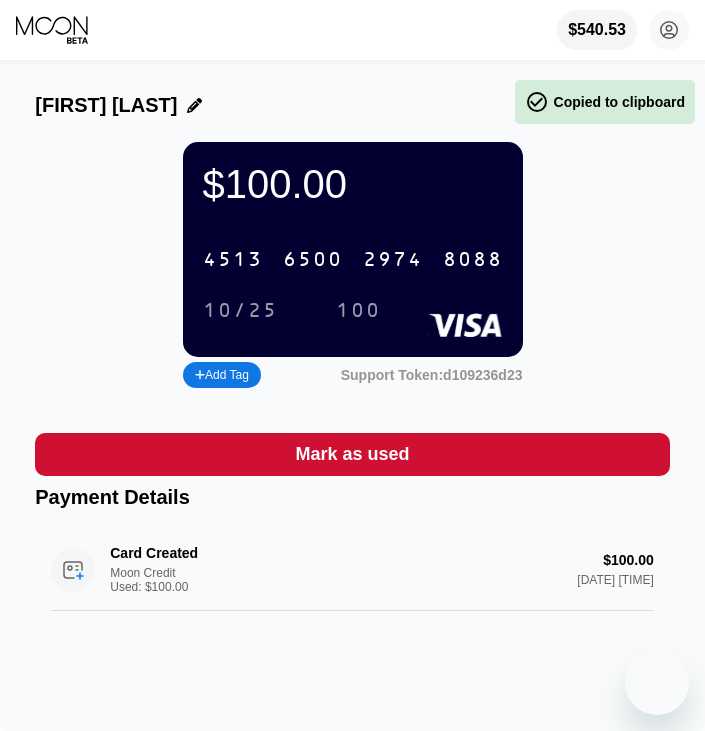 scroll, scrollTop: 0, scrollLeft: 0, axis: both 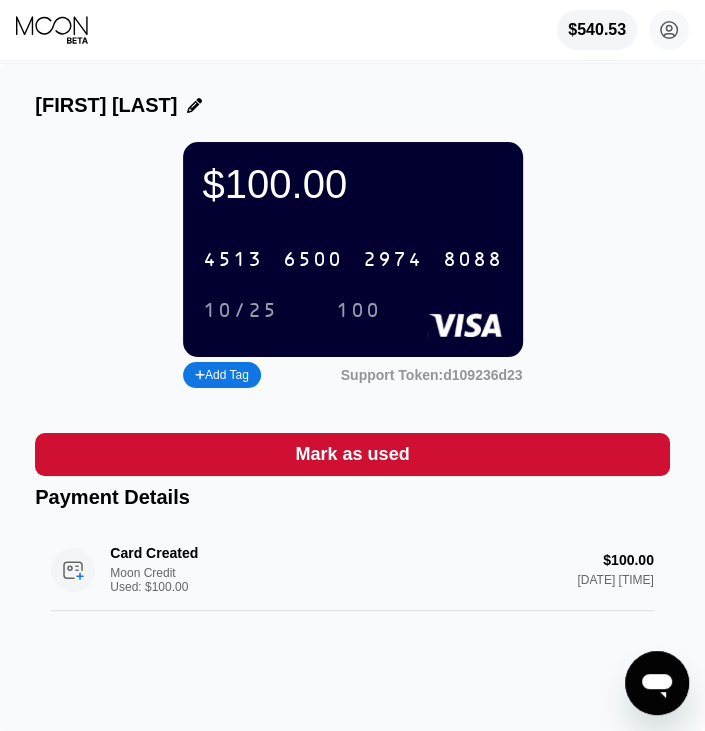 click 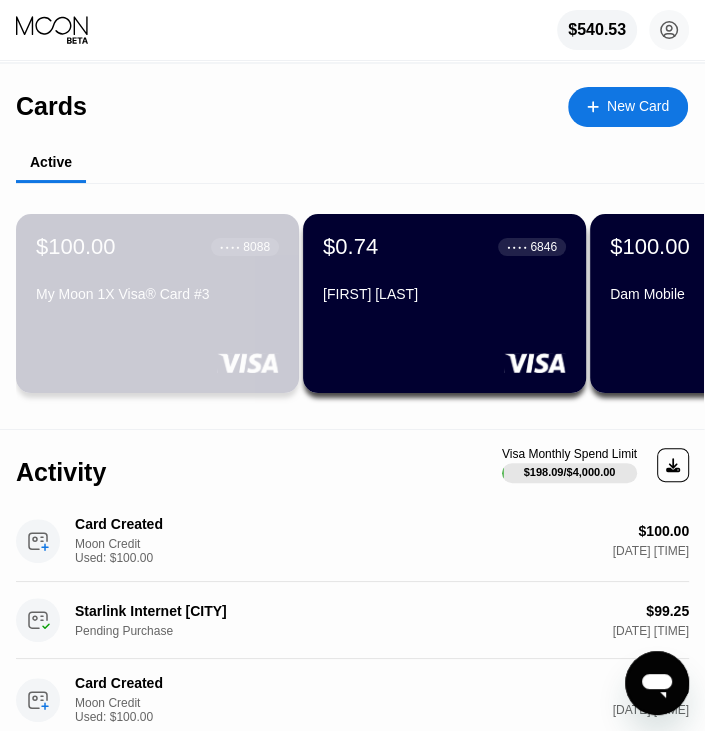 click on "$100.00 ● ● ● ● 8088 My Moon 1X Visa® Card #3" at bounding box center [157, 303] 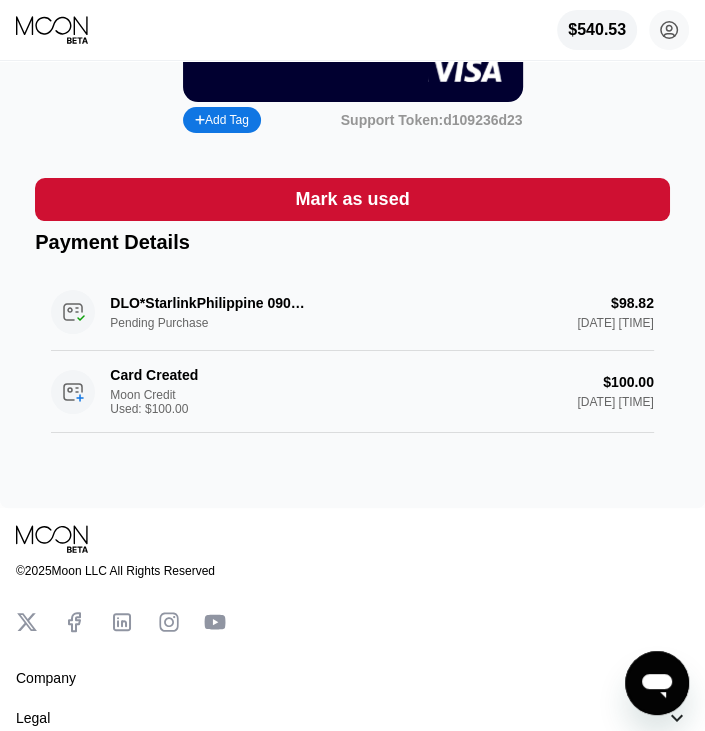 scroll, scrollTop: 222, scrollLeft: 0, axis: vertical 